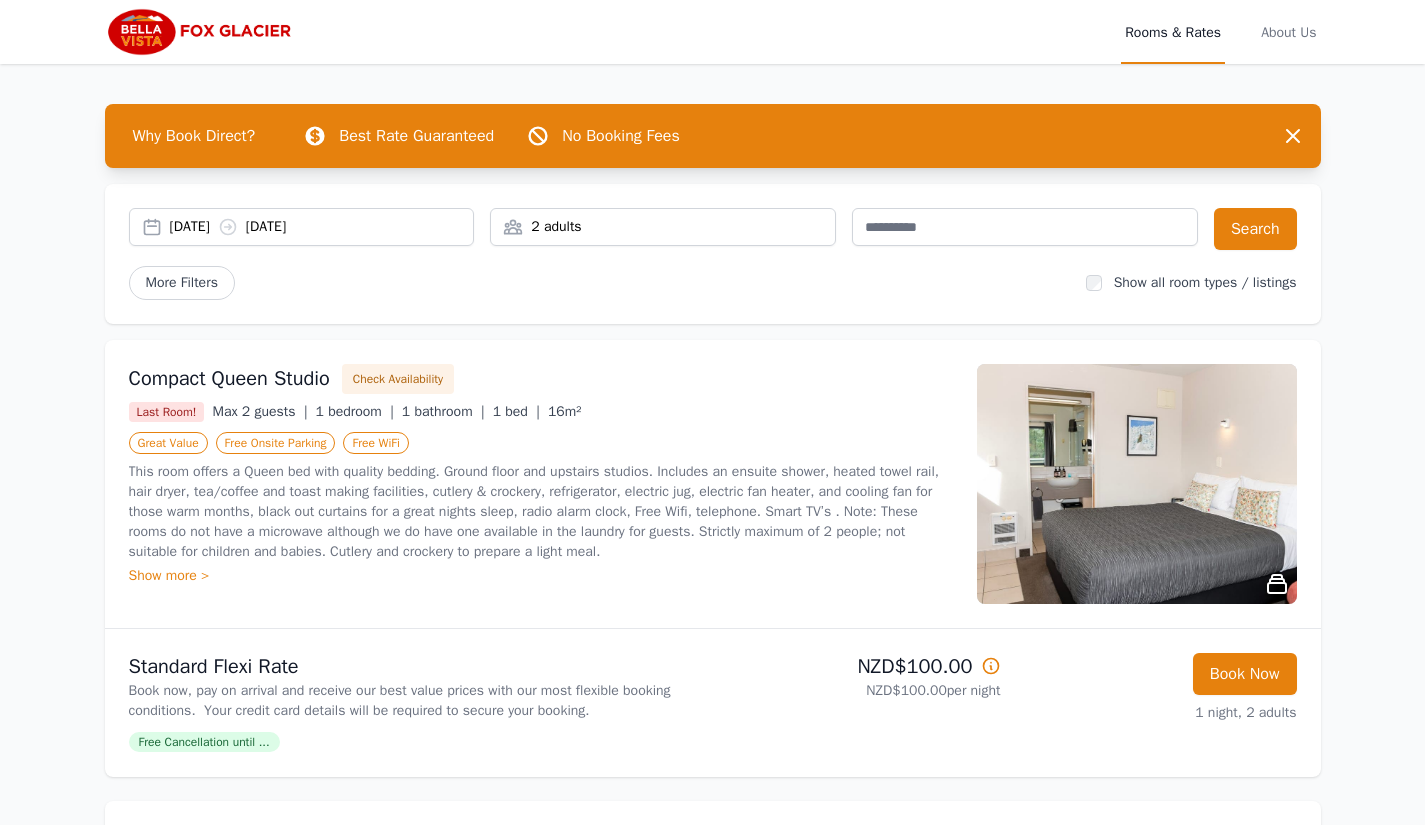 scroll, scrollTop: 0, scrollLeft: 0, axis: both 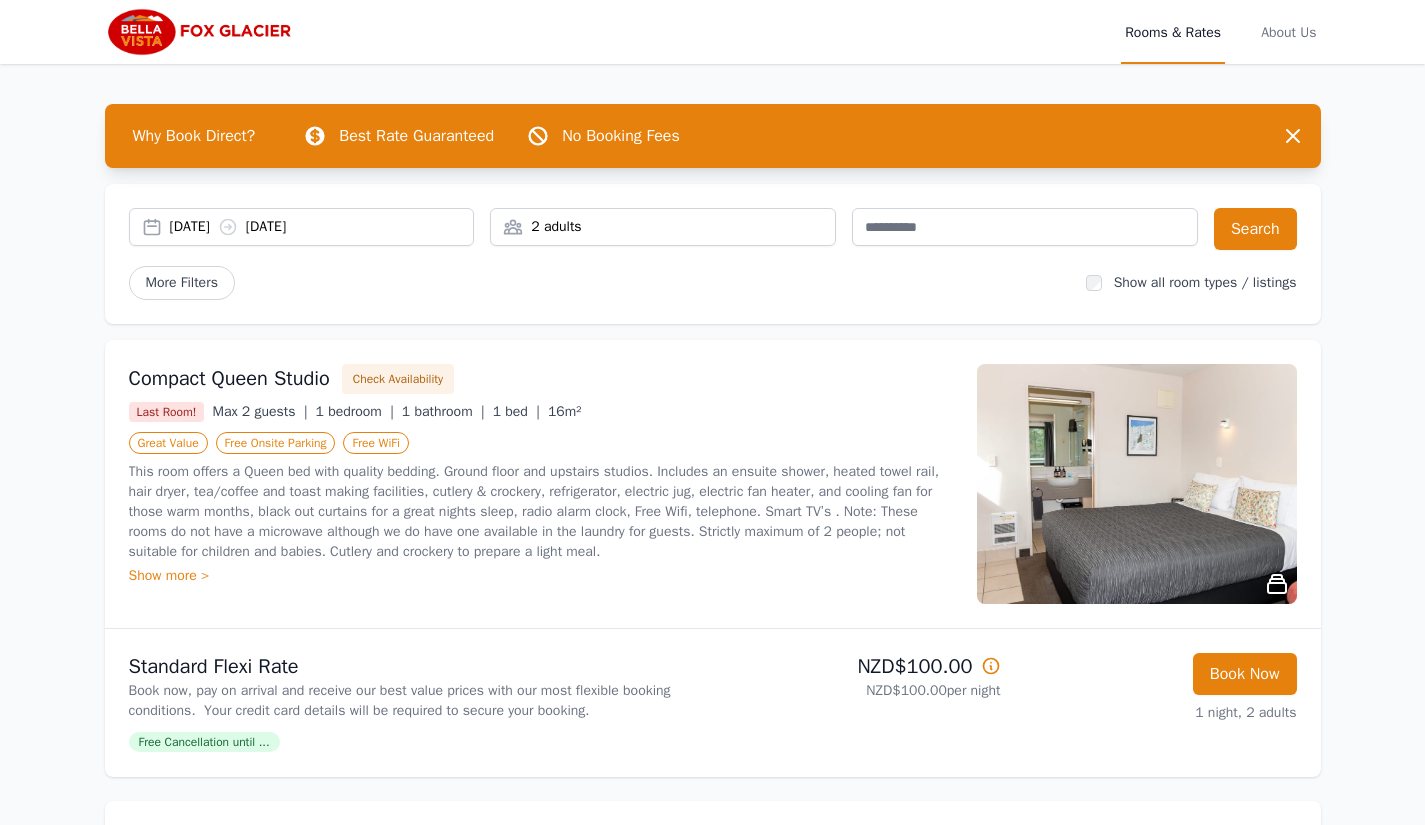 click on "[DATE] [DATE]" at bounding box center [322, 227] 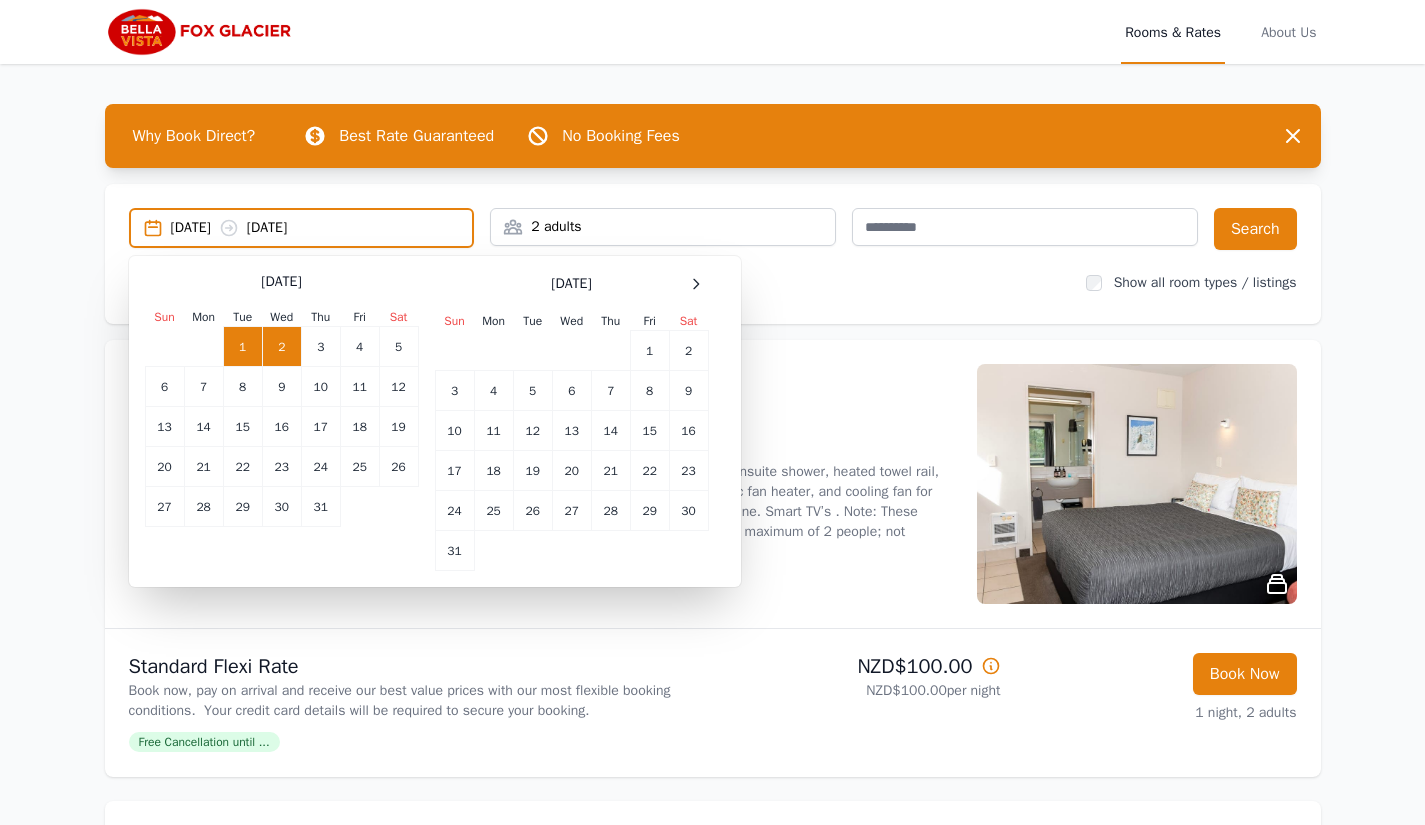 click 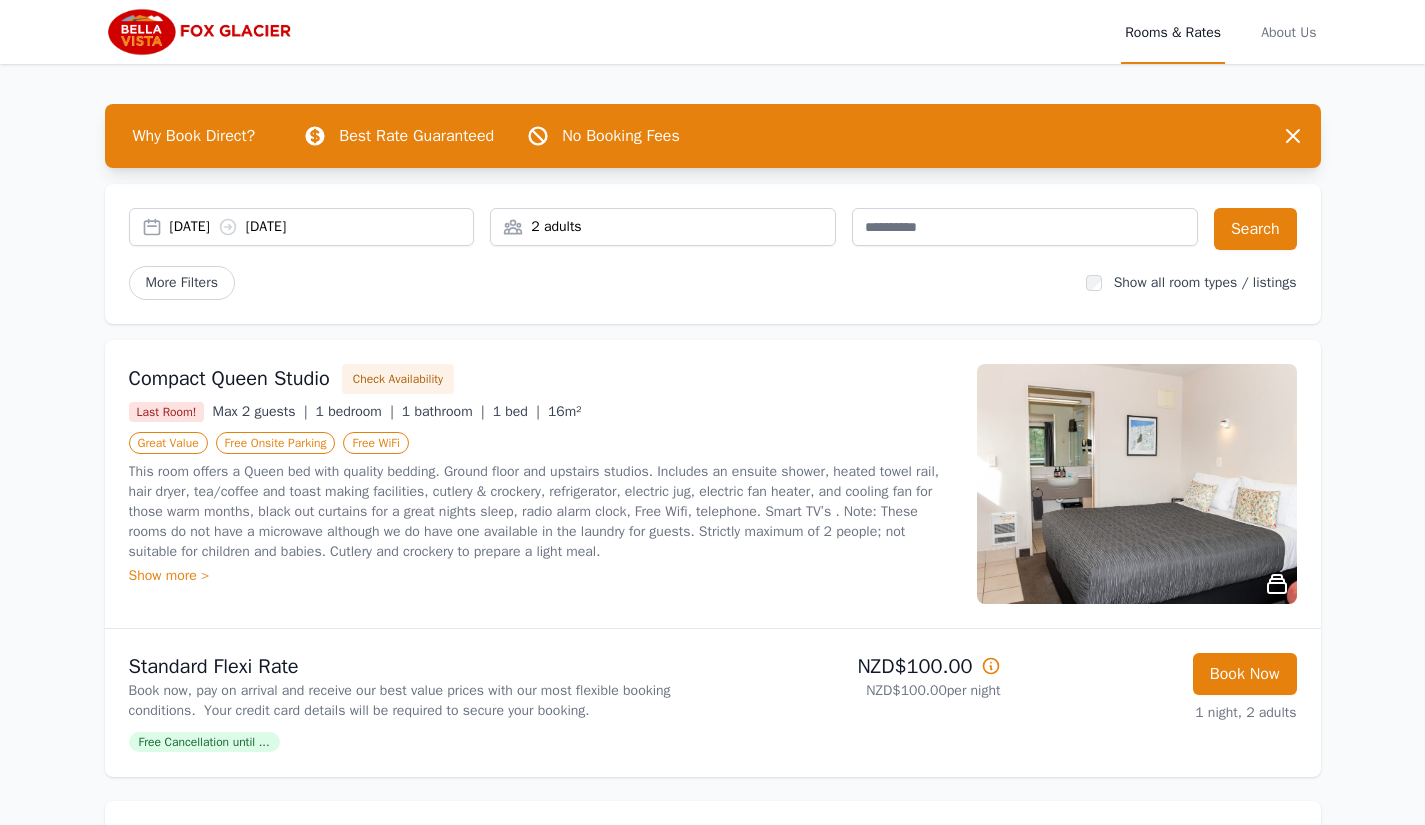 click 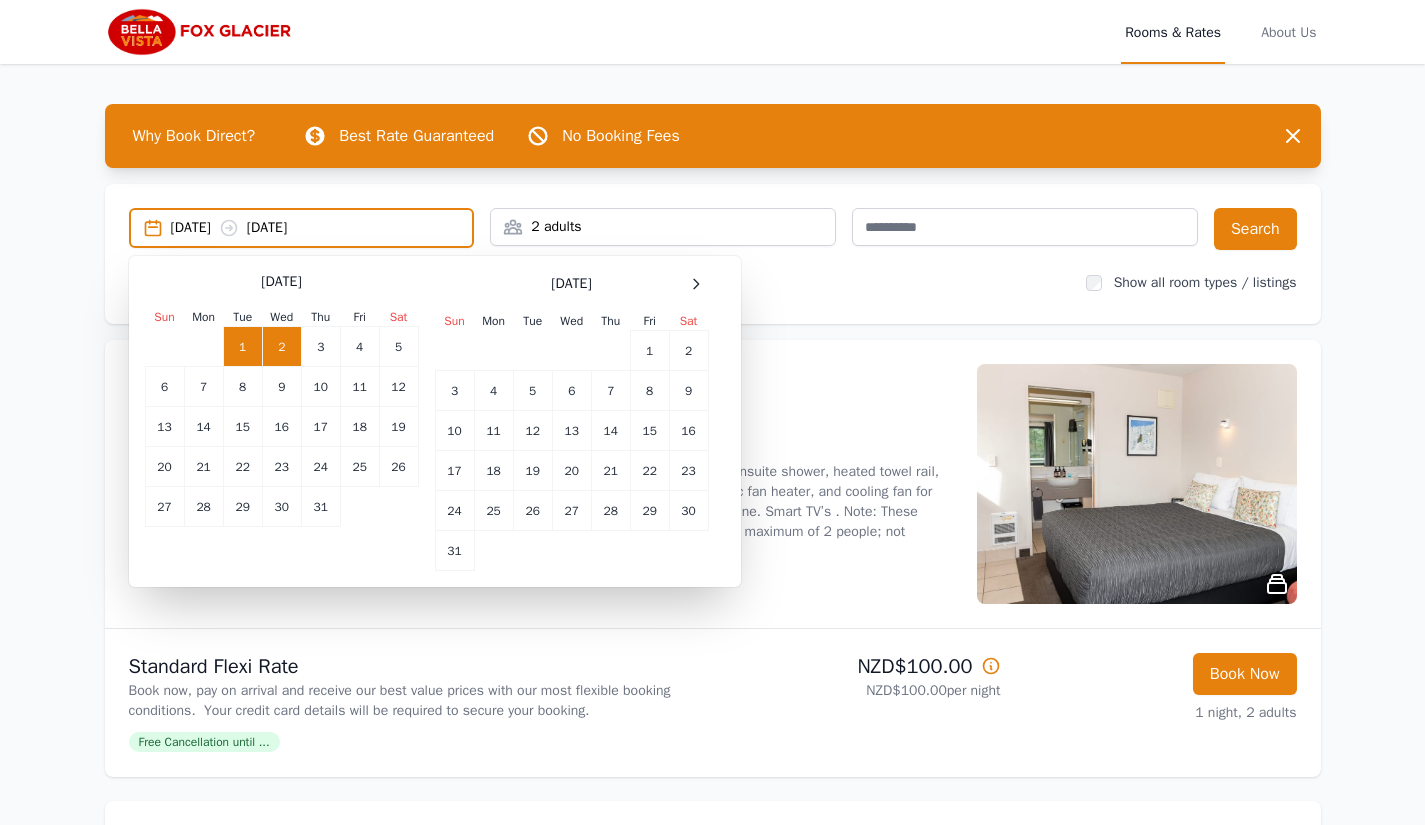 click at bounding box center (696, 284) 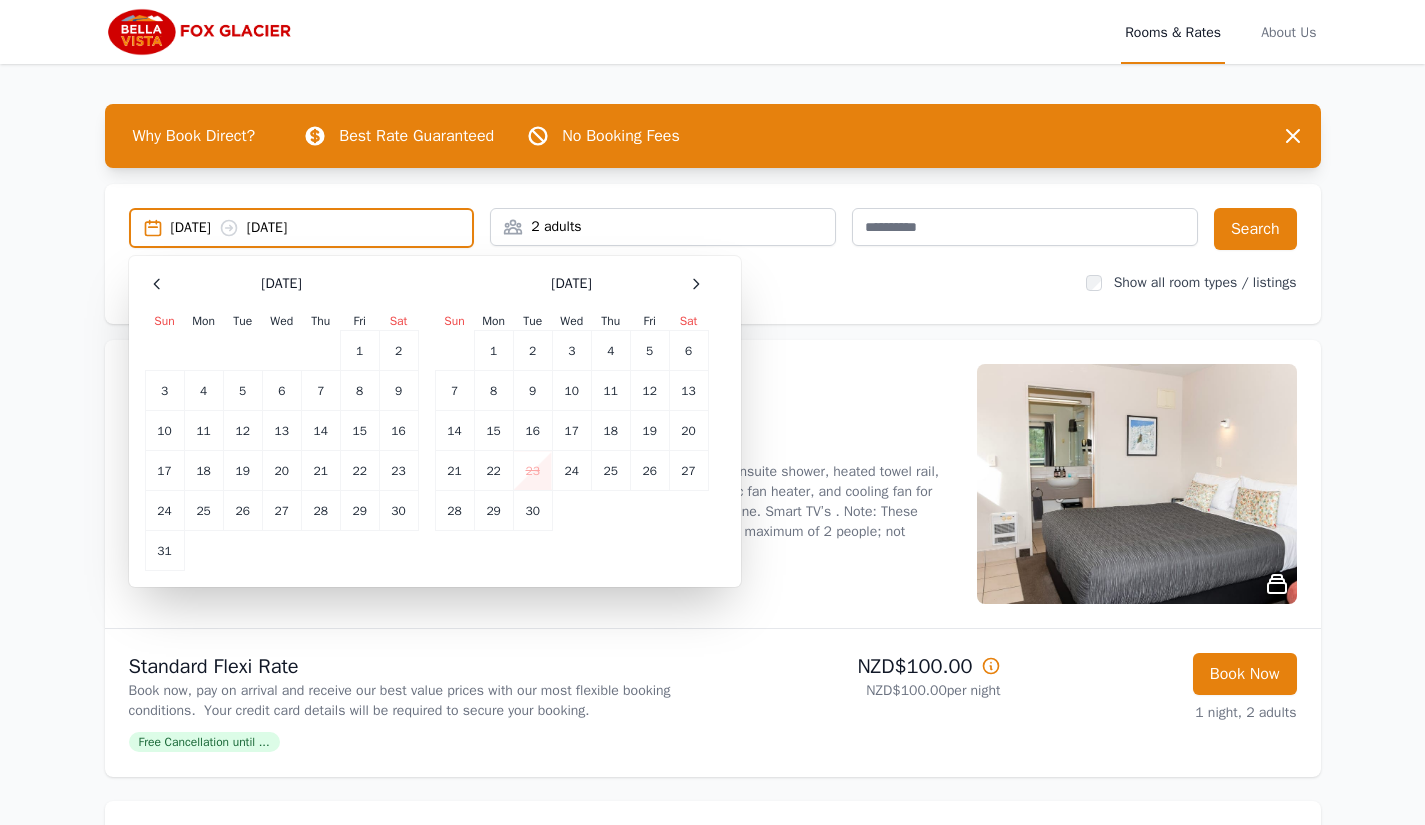 click at bounding box center (696, 284) 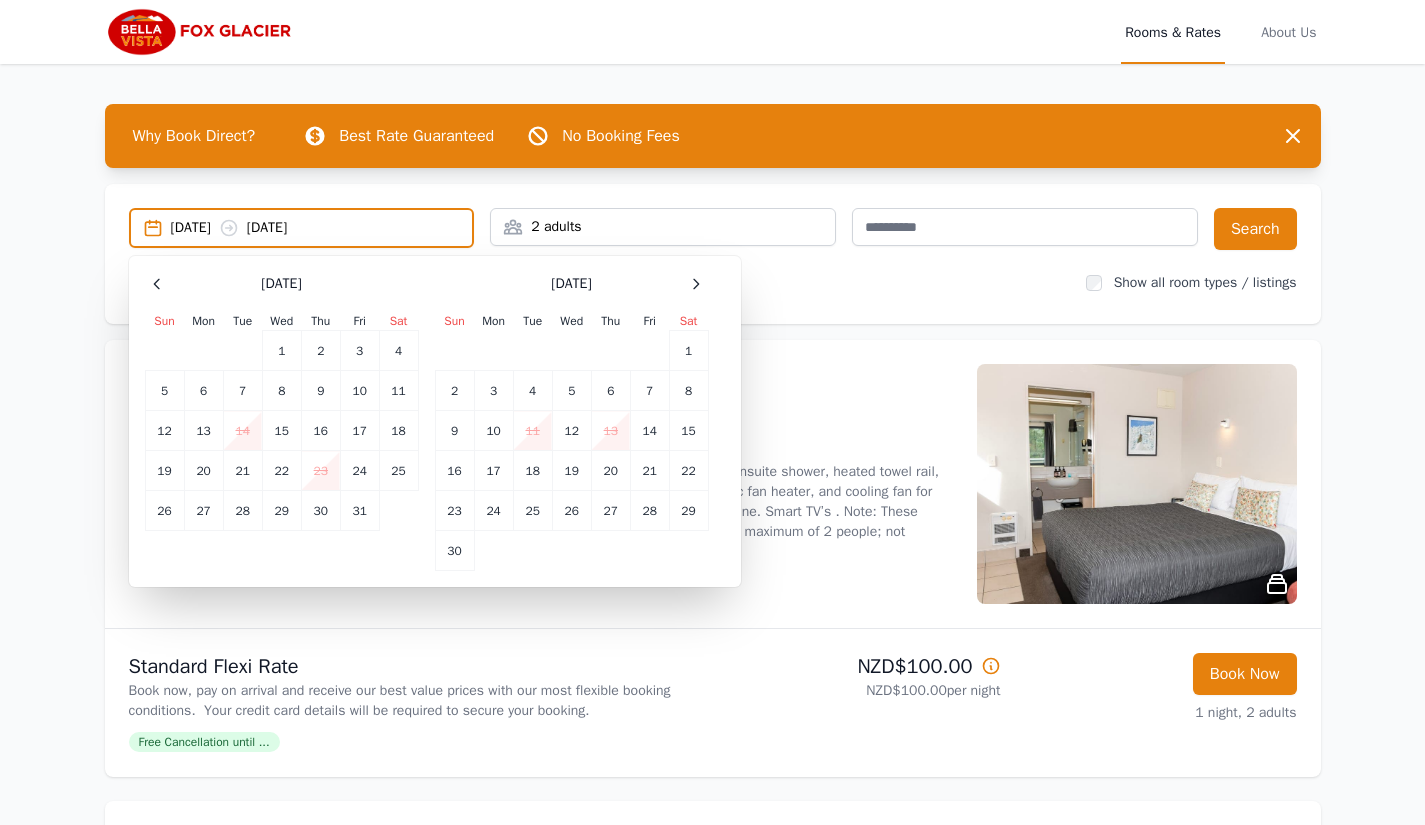 click at bounding box center (696, 284) 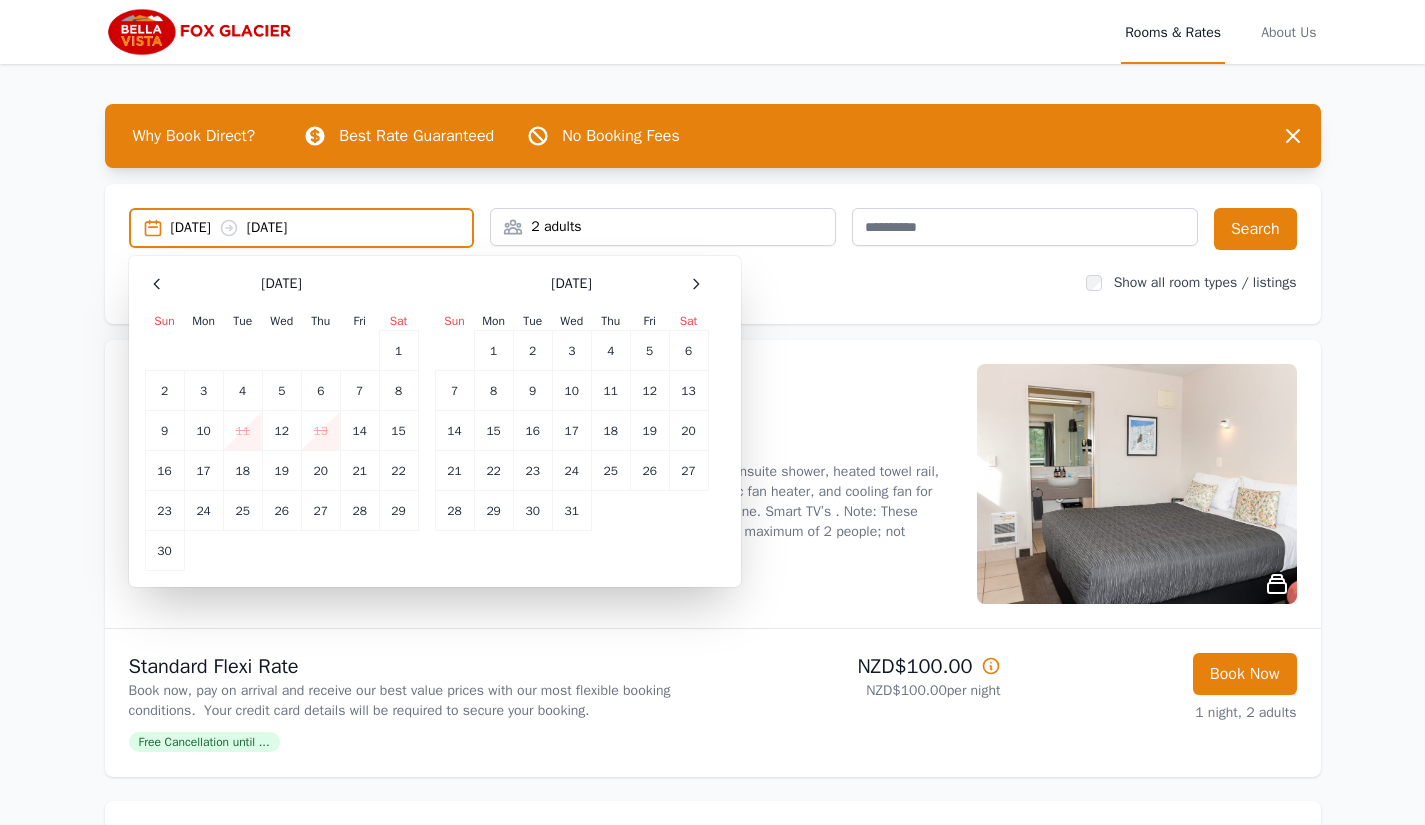 click at bounding box center (696, 284) 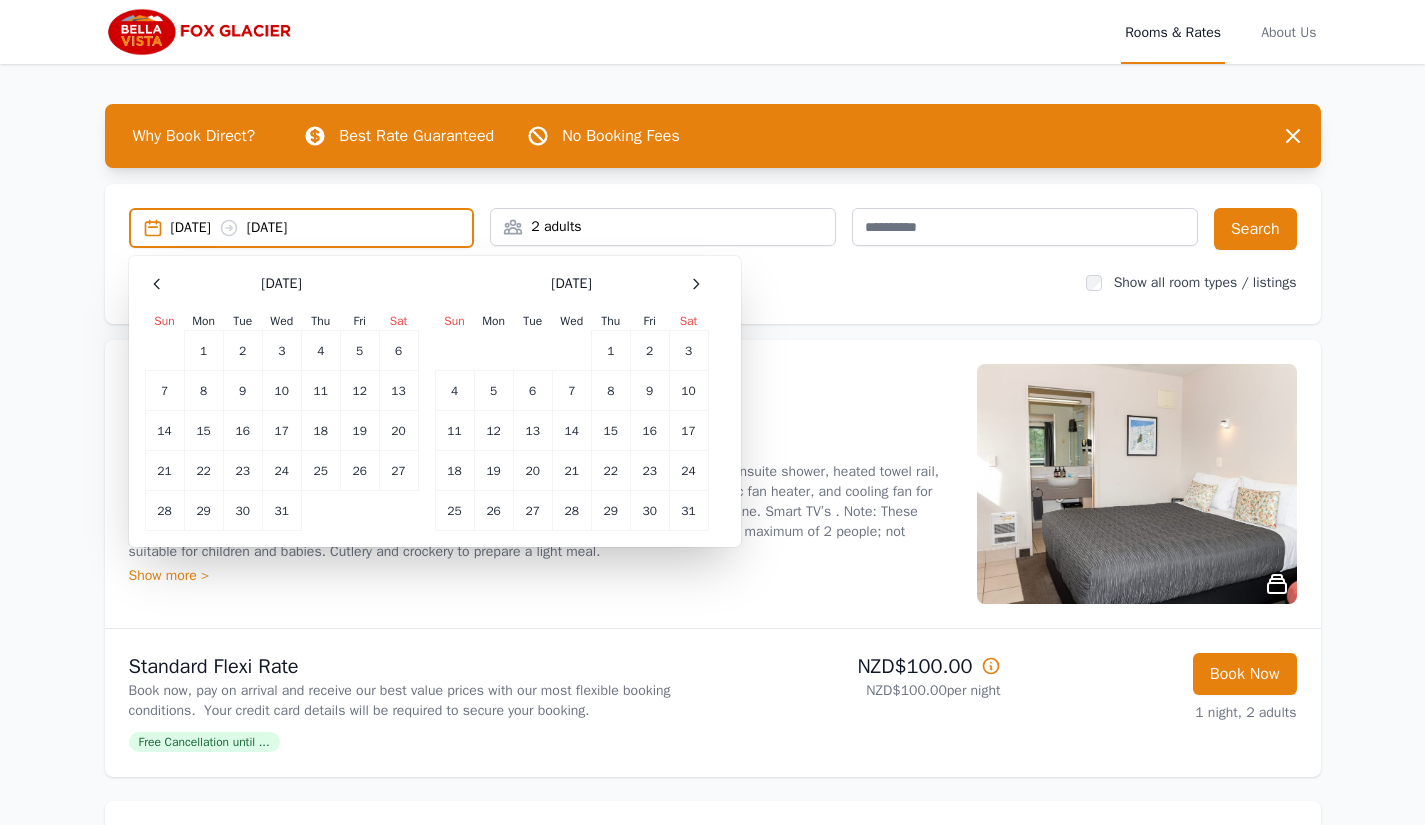 click at bounding box center [696, 284] 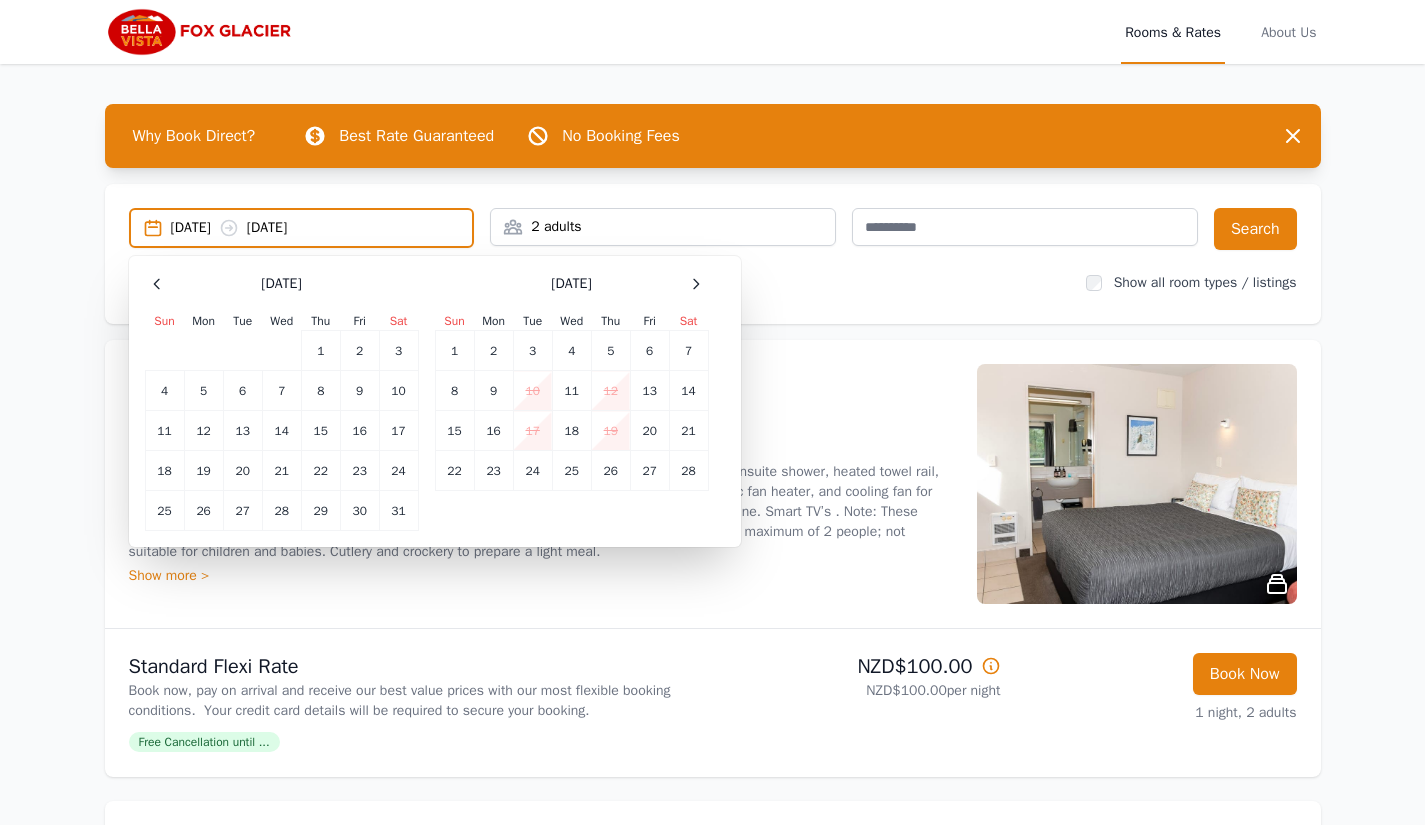 click on "5" at bounding box center [610, 351] 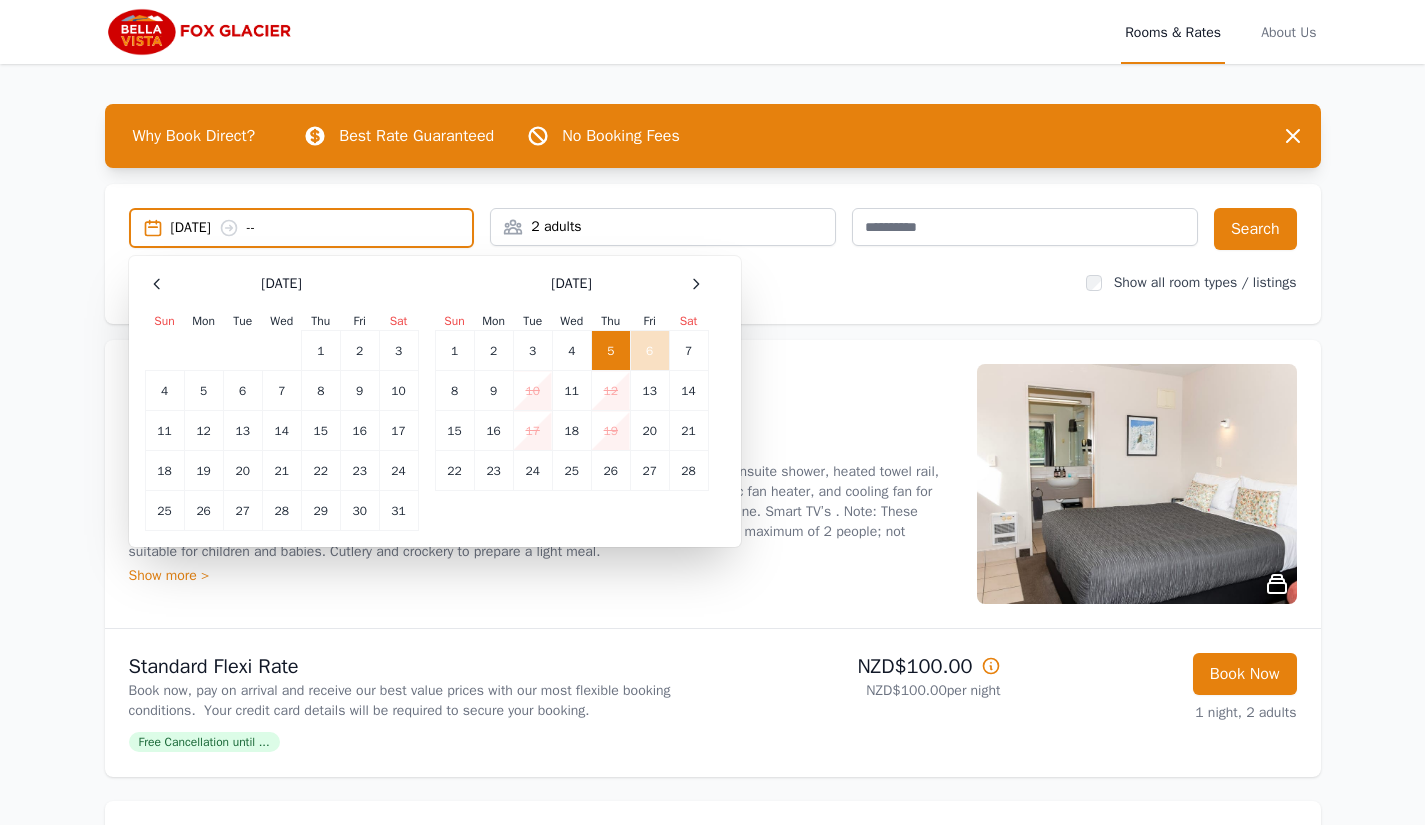 click on "6" at bounding box center (649, 351) 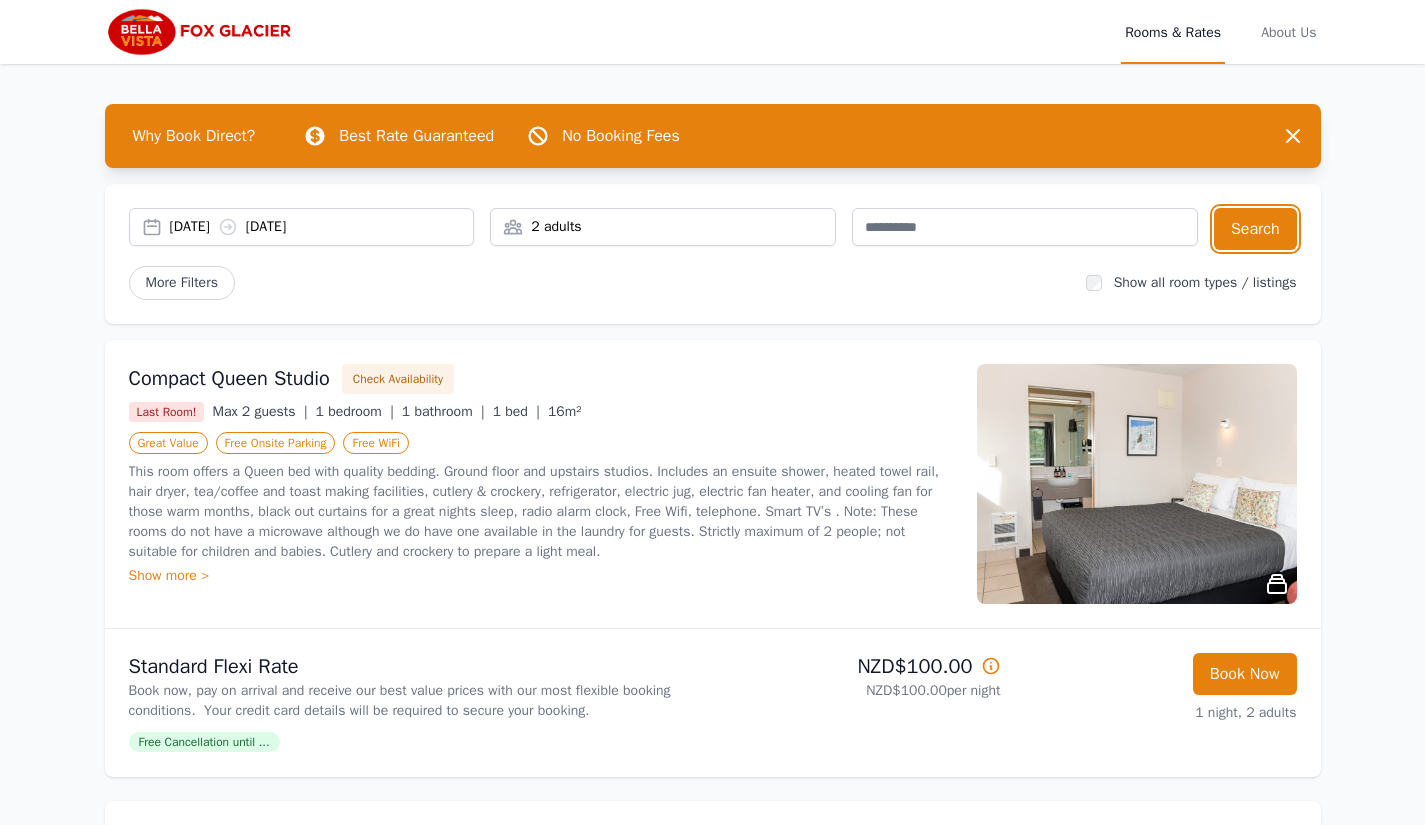 click on "Search" at bounding box center [1255, 229] 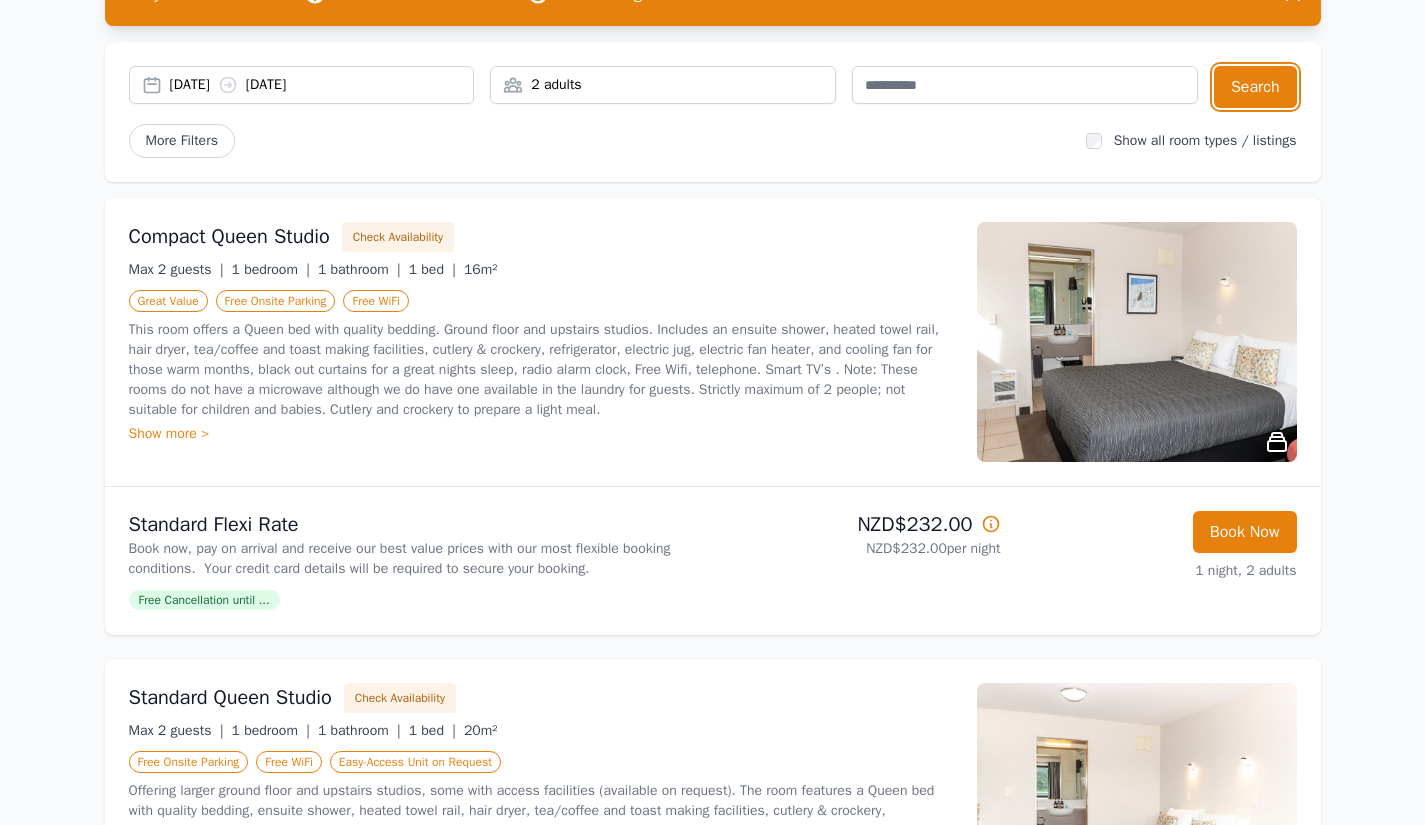 scroll, scrollTop: 141, scrollLeft: 0, axis: vertical 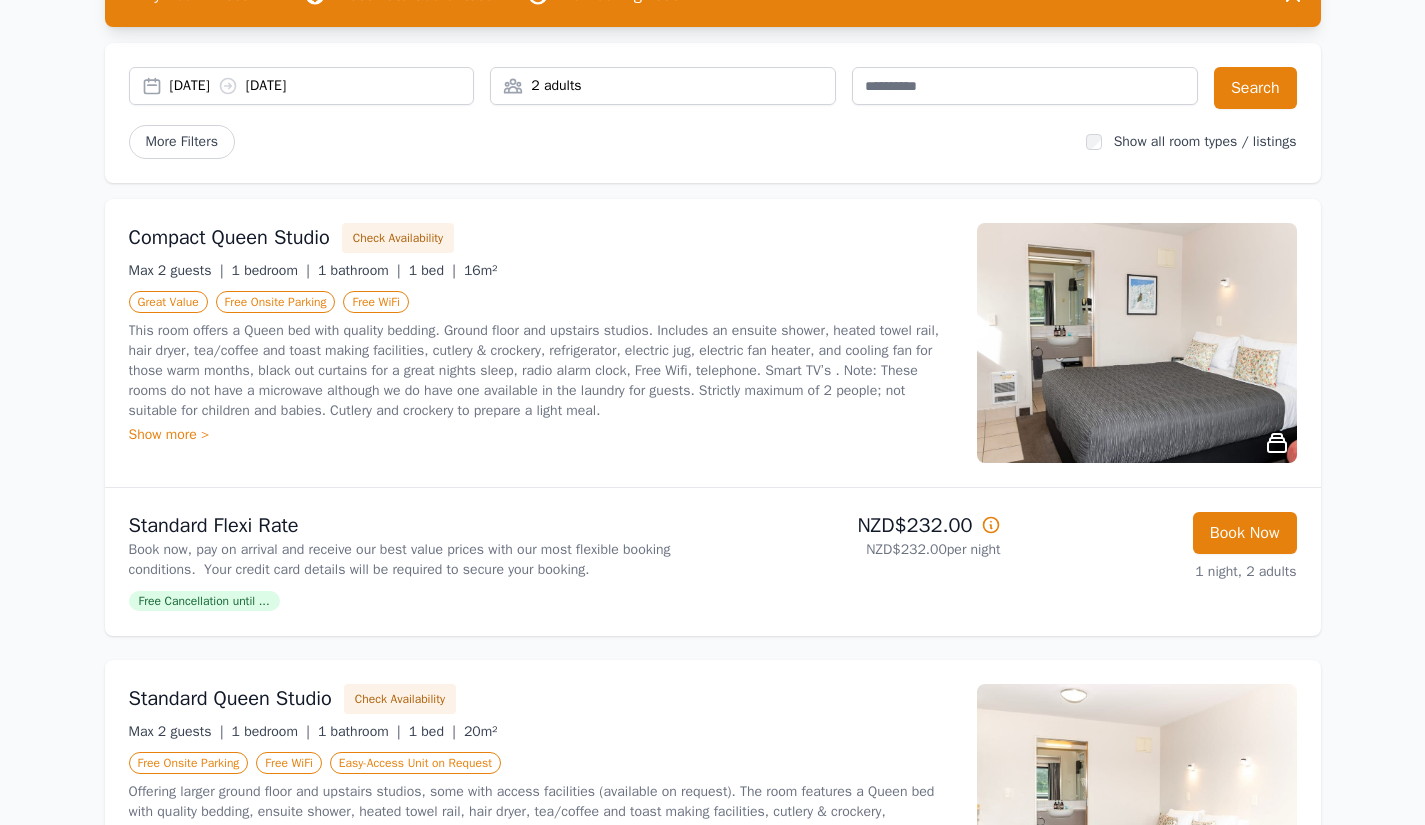 click at bounding box center (1137, 343) 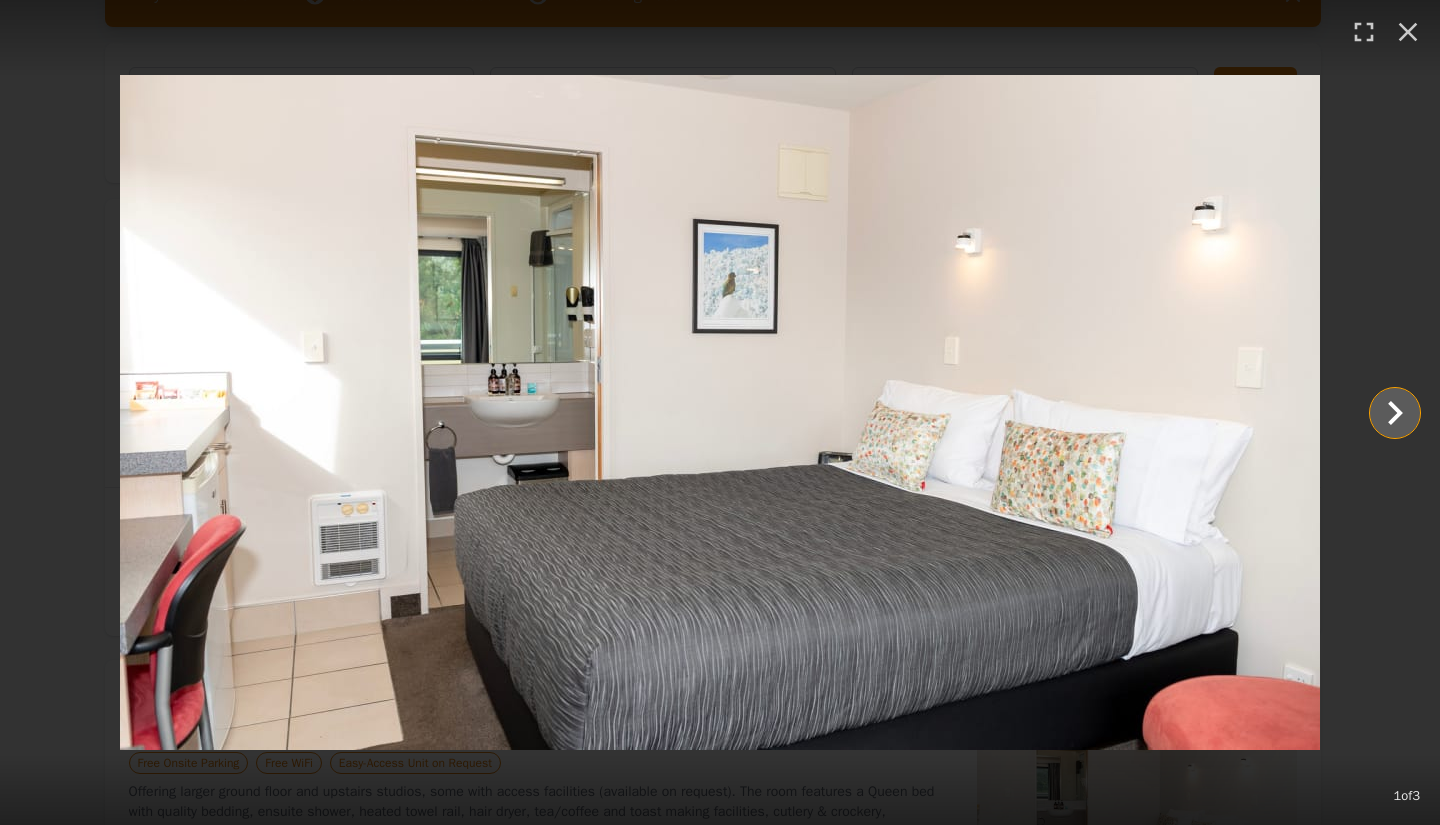 click 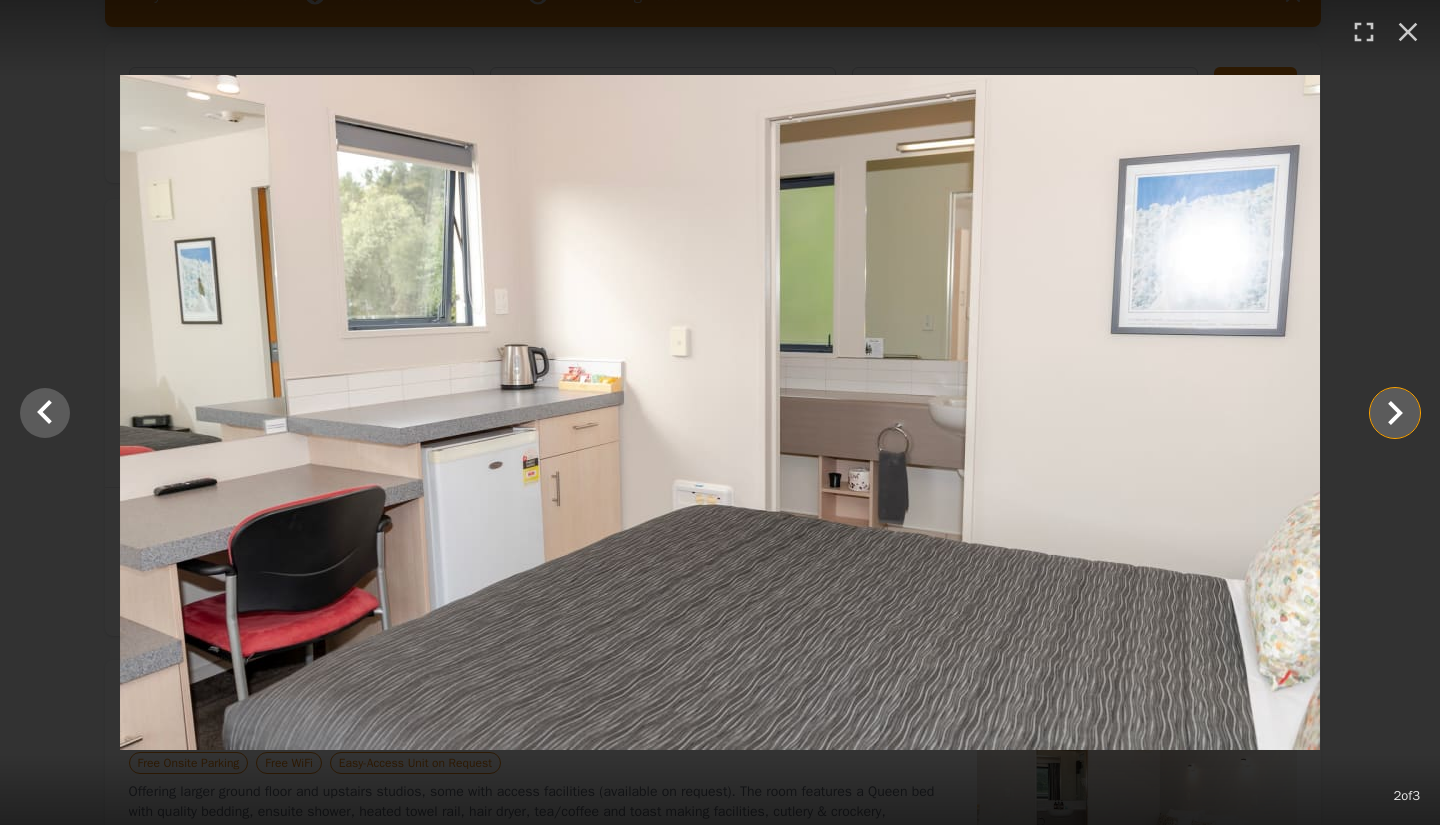 click 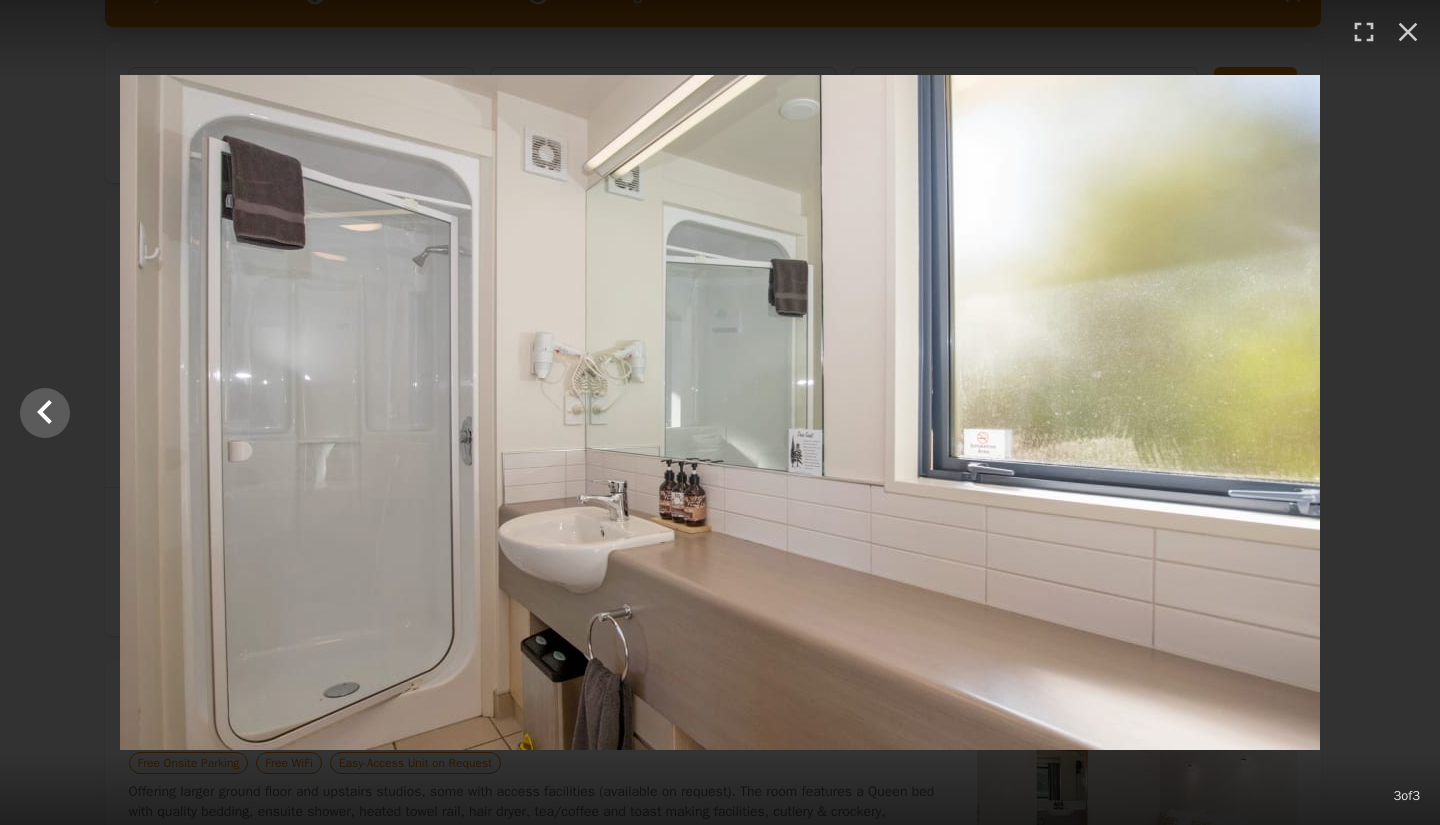 click at bounding box center (720, 412) 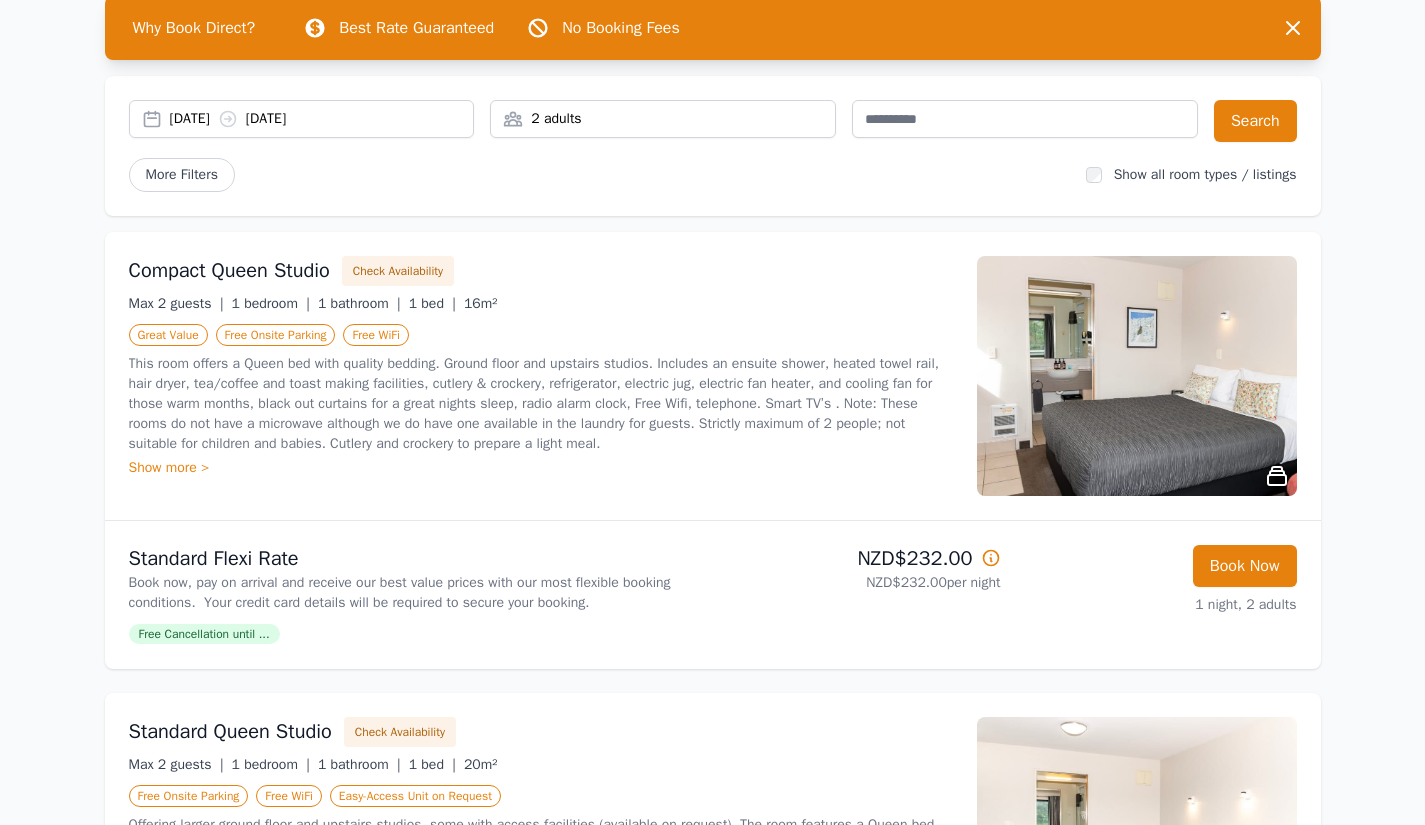 scroll, scrollTop: 112, scrollLeft: 0, axis: vertical 